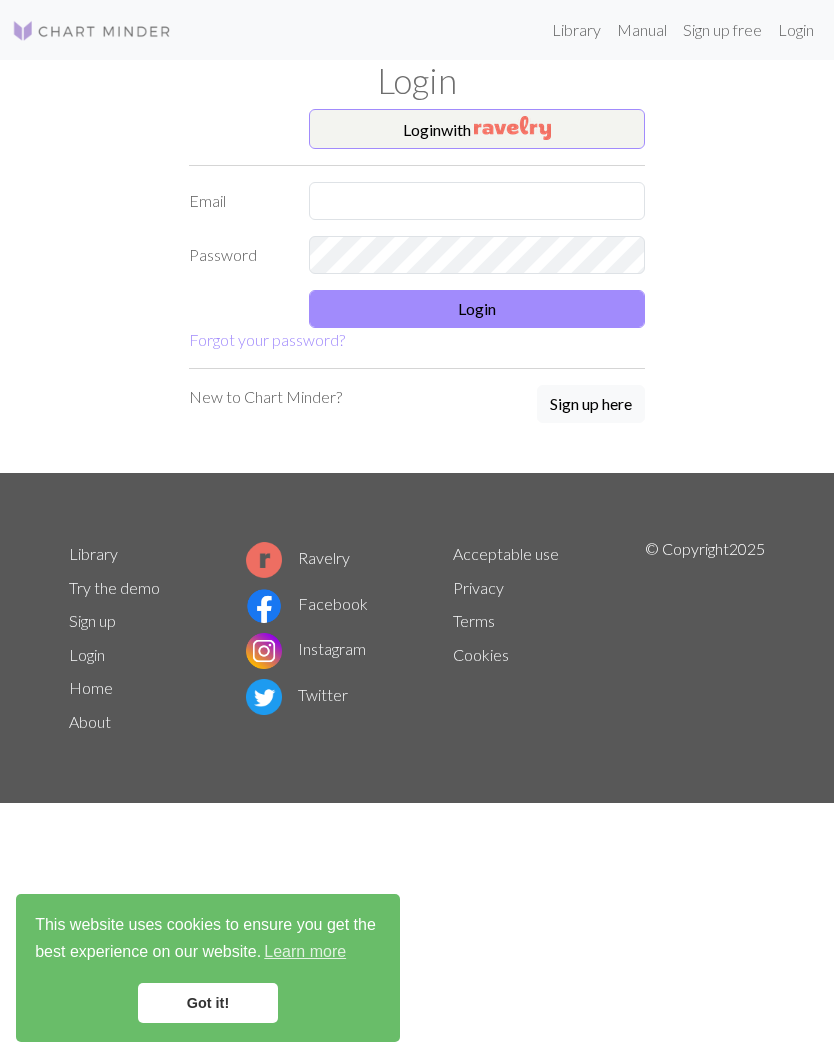 scroll, scrollTop: 0, scrollLeft: 0, axis: both 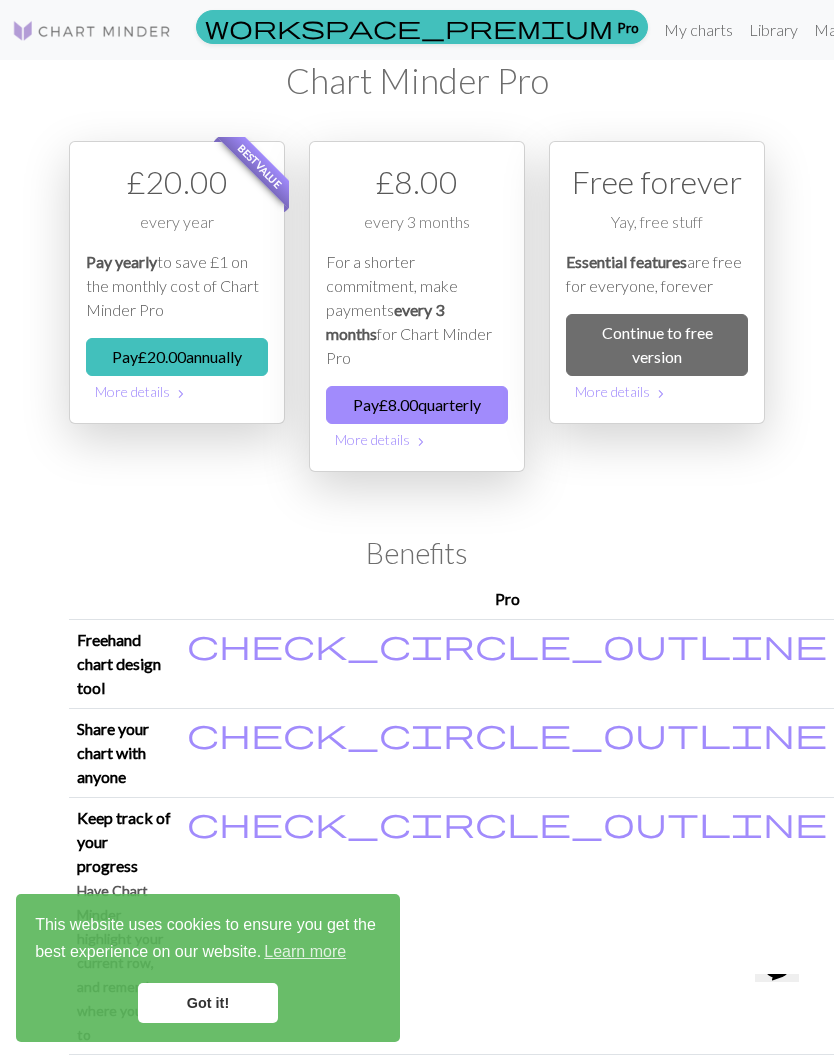 click on "My charts" at bounding box center (698, 30) 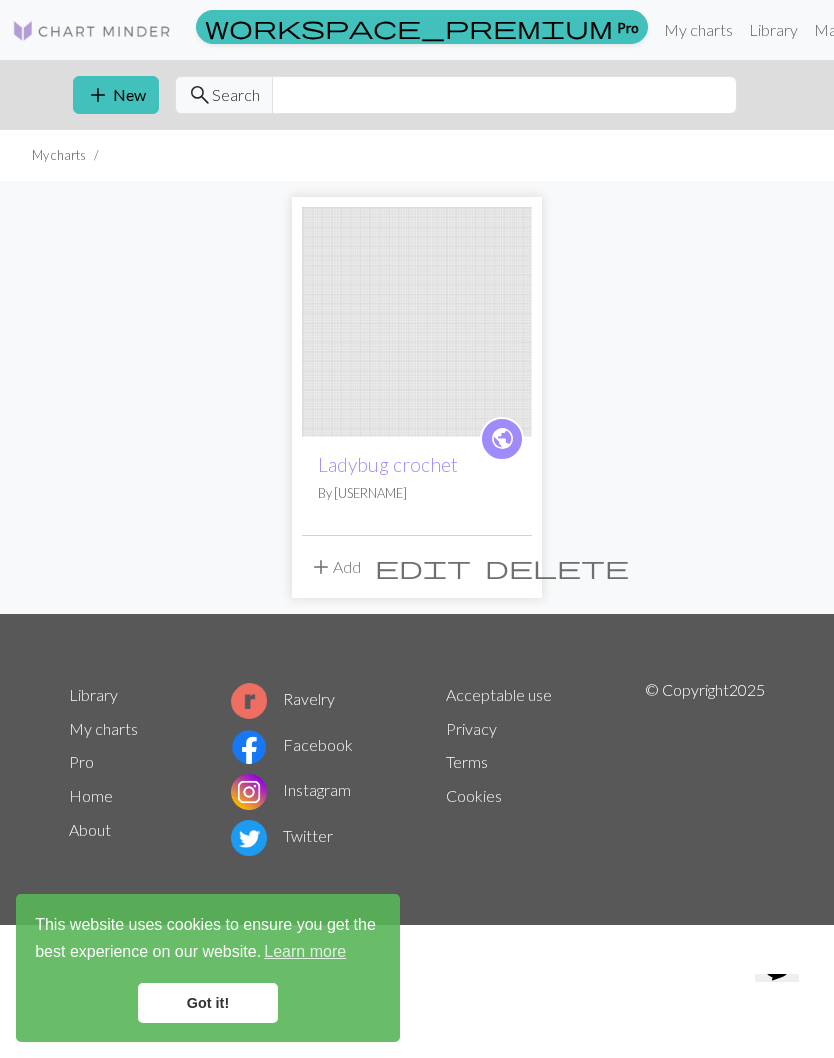 click on "Library" at bounding box center [773, 30] 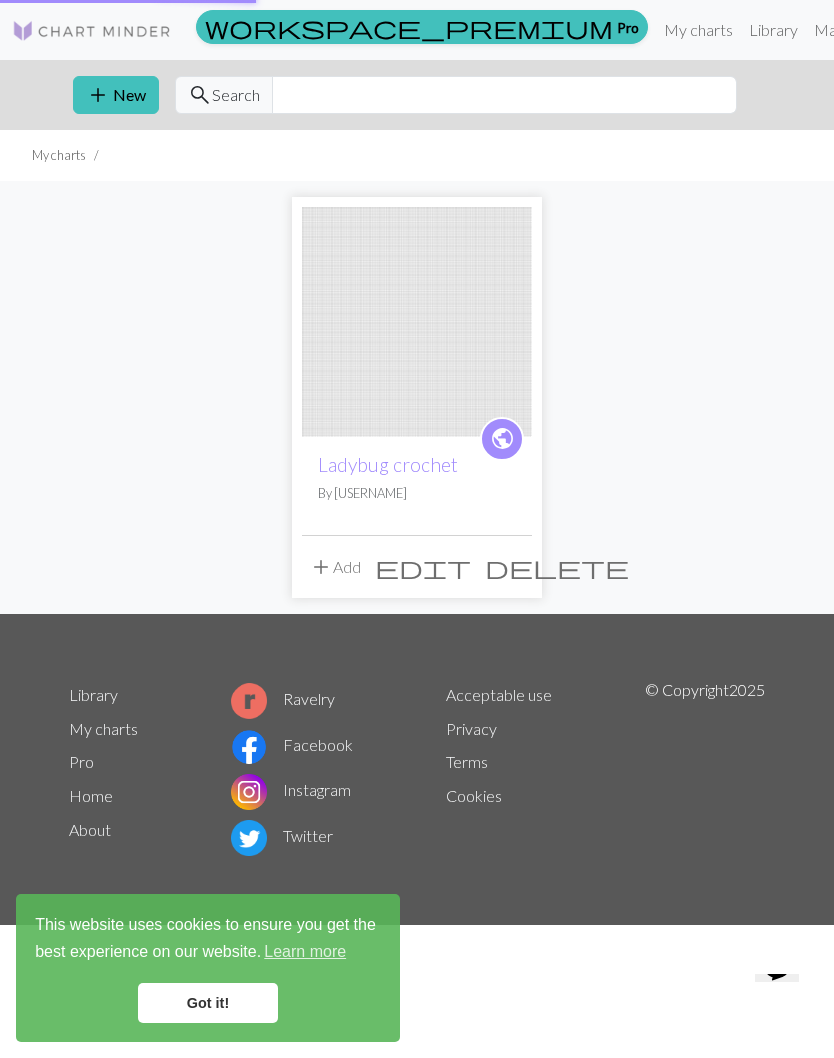 click on "Hi  hannahcohen" at bounding box center [944, 30] 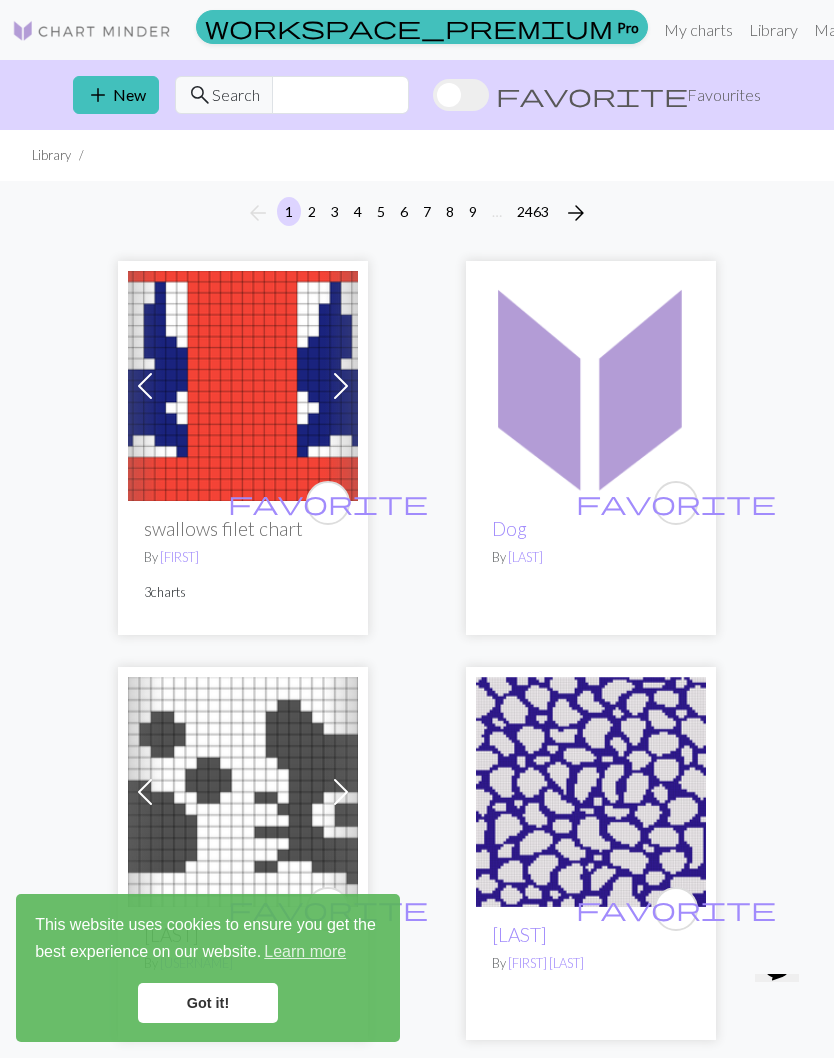 click at bounding box center (243, 386) 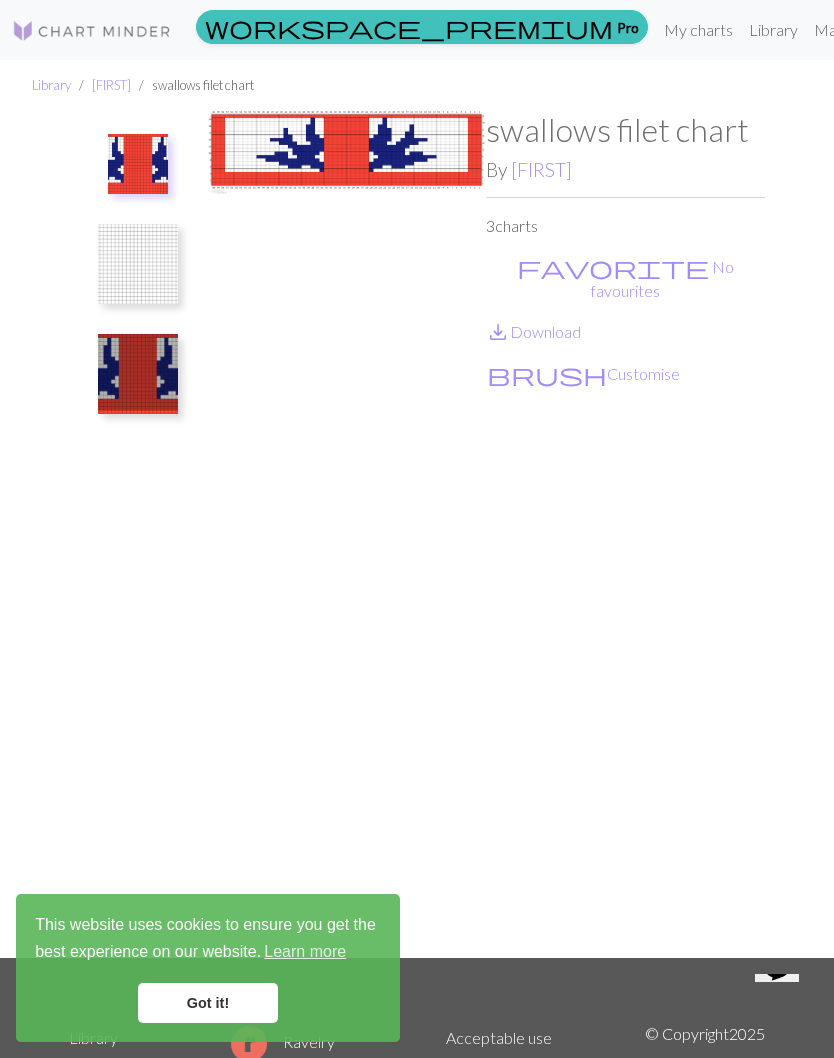 click at bounding box center (346, 534) 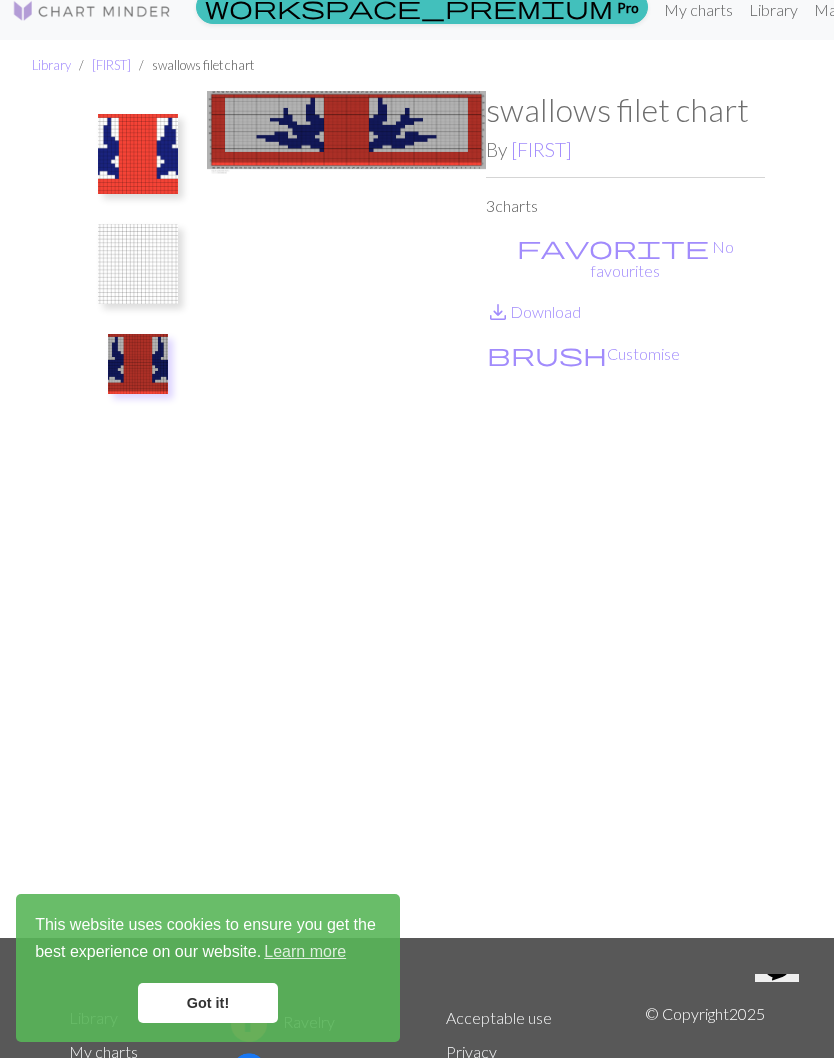 scroll, scrollTop: 4, scrollLeft: 0, axis: vertical 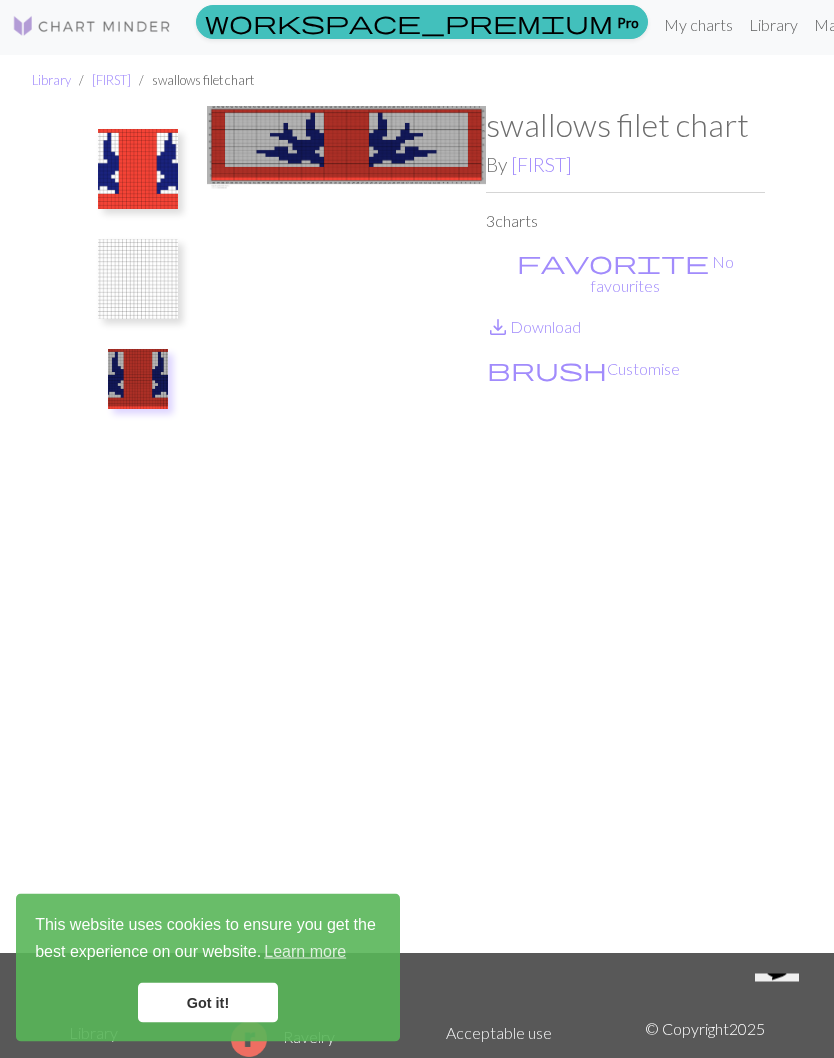 click on "save_alt  Download" at bounding box center (533, 327) 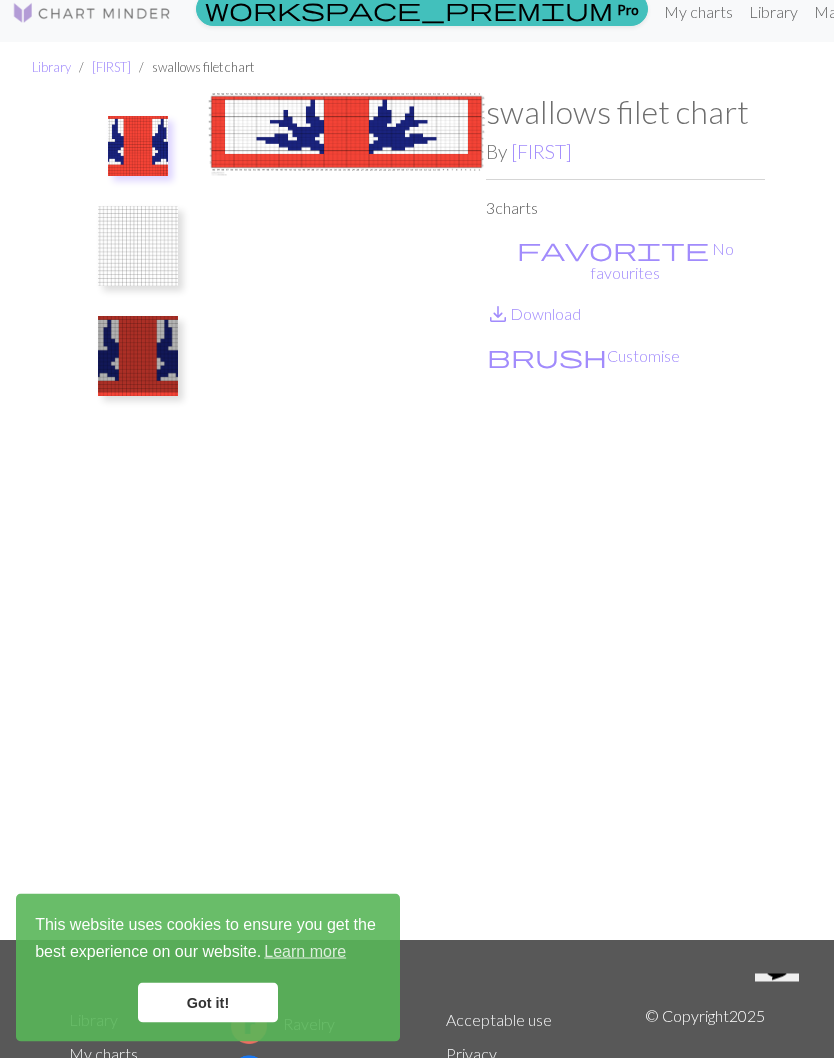 scroll, scrollTop: 0, scrollLeft: 0, axis: both 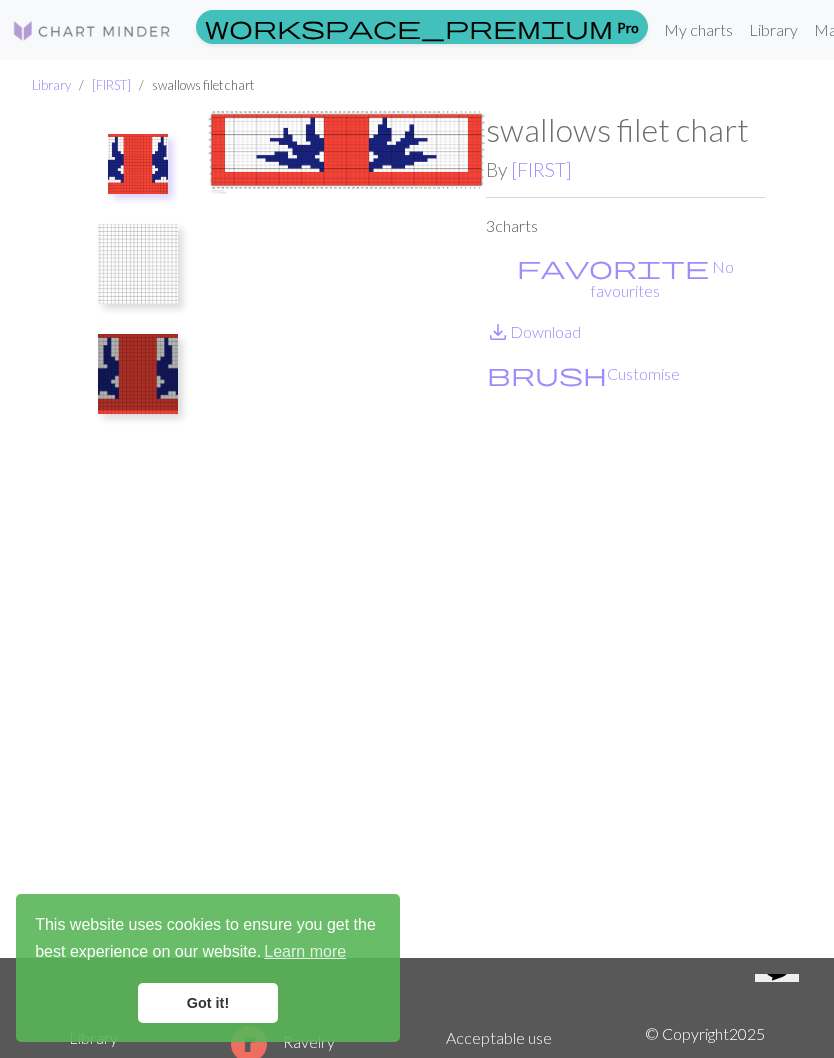 click on "Library" at bounding box center [773, 30] 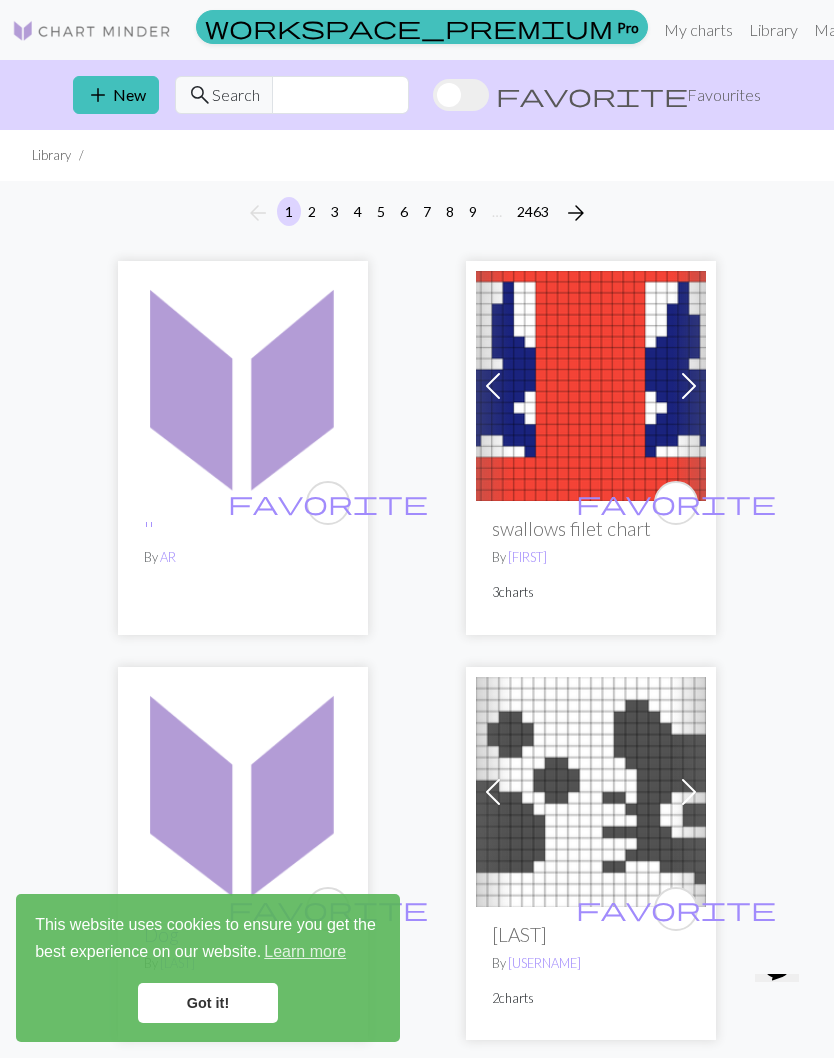 click at bounding box center [591, 386] 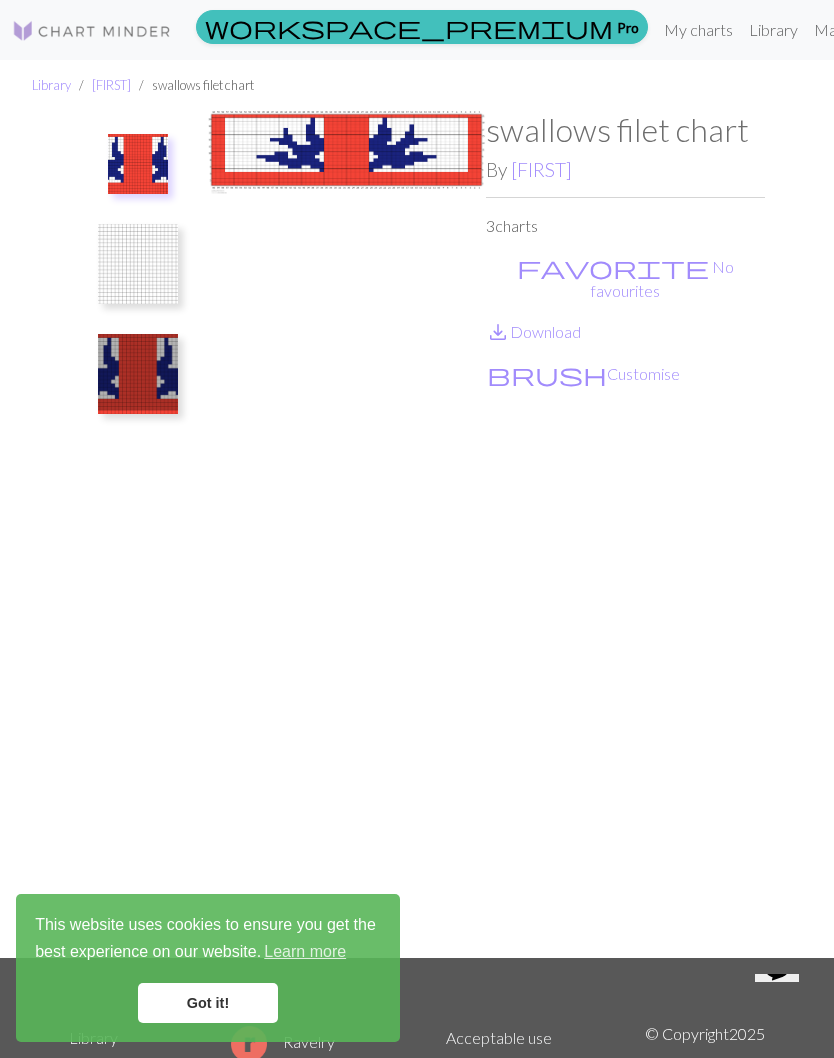 click at bounding box center [346, 534] 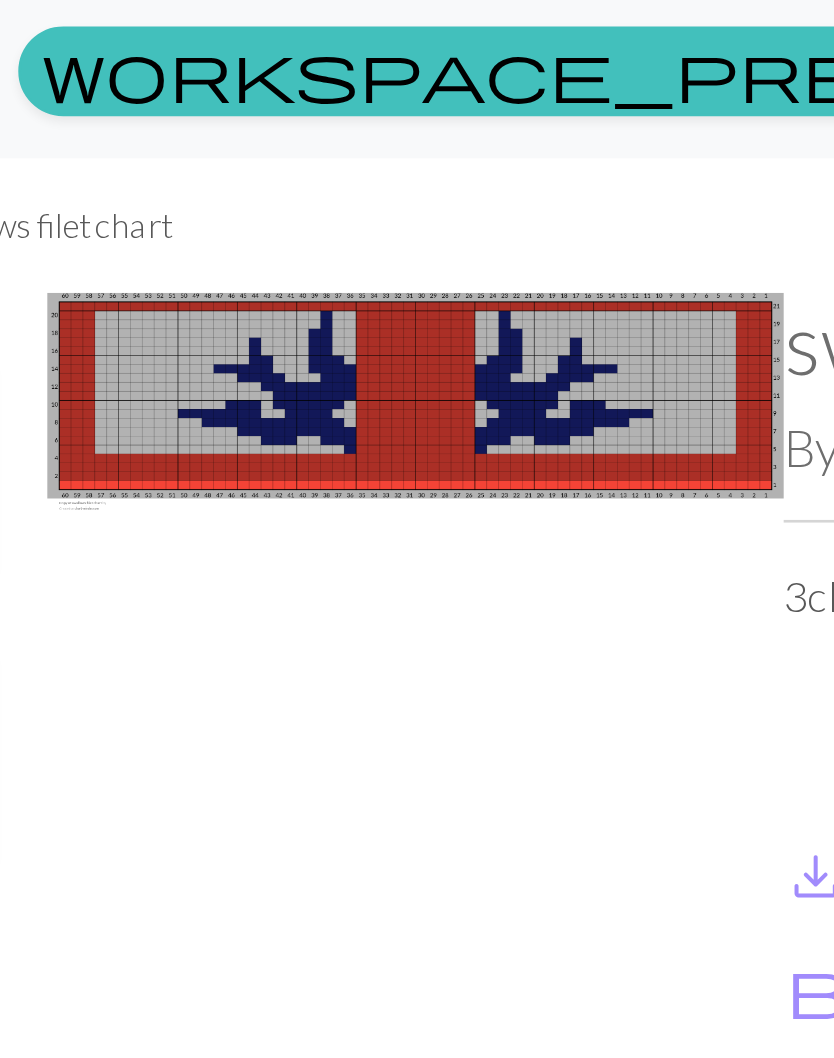 click on "Library Hannah  swallows filet chart" at bounding box center [417, 85] 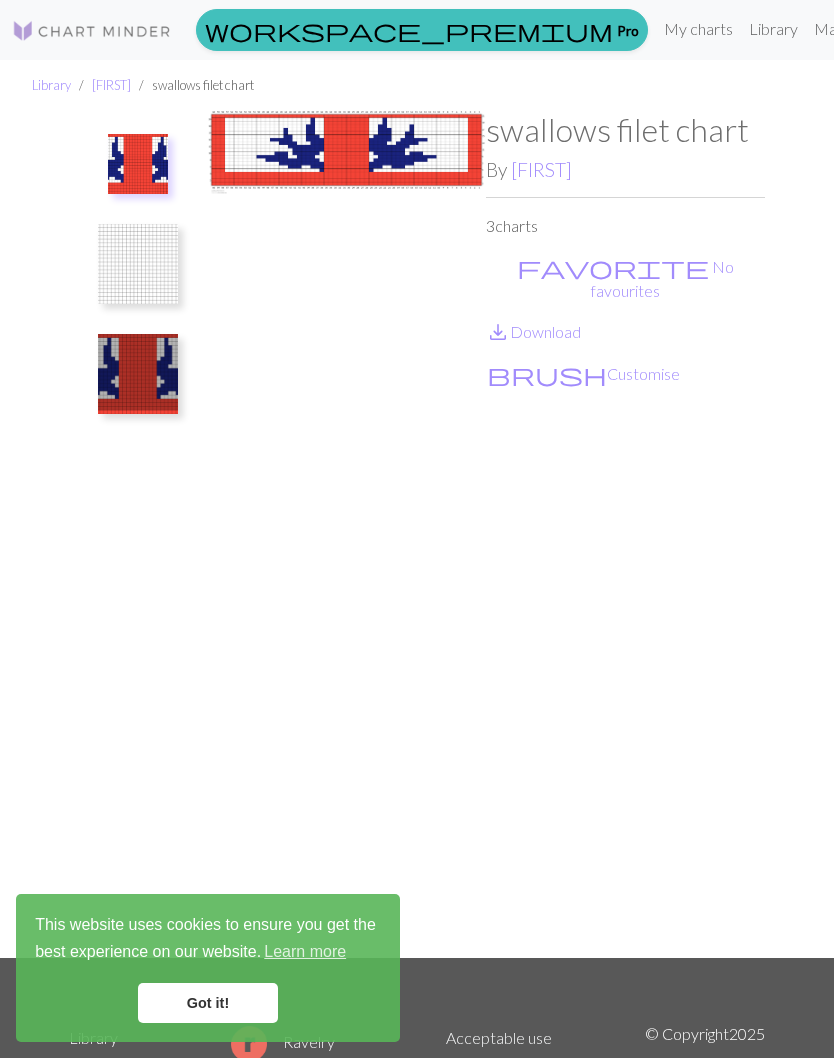 scroll, scrollTop: 0, scrollLeft: 0, axis: both 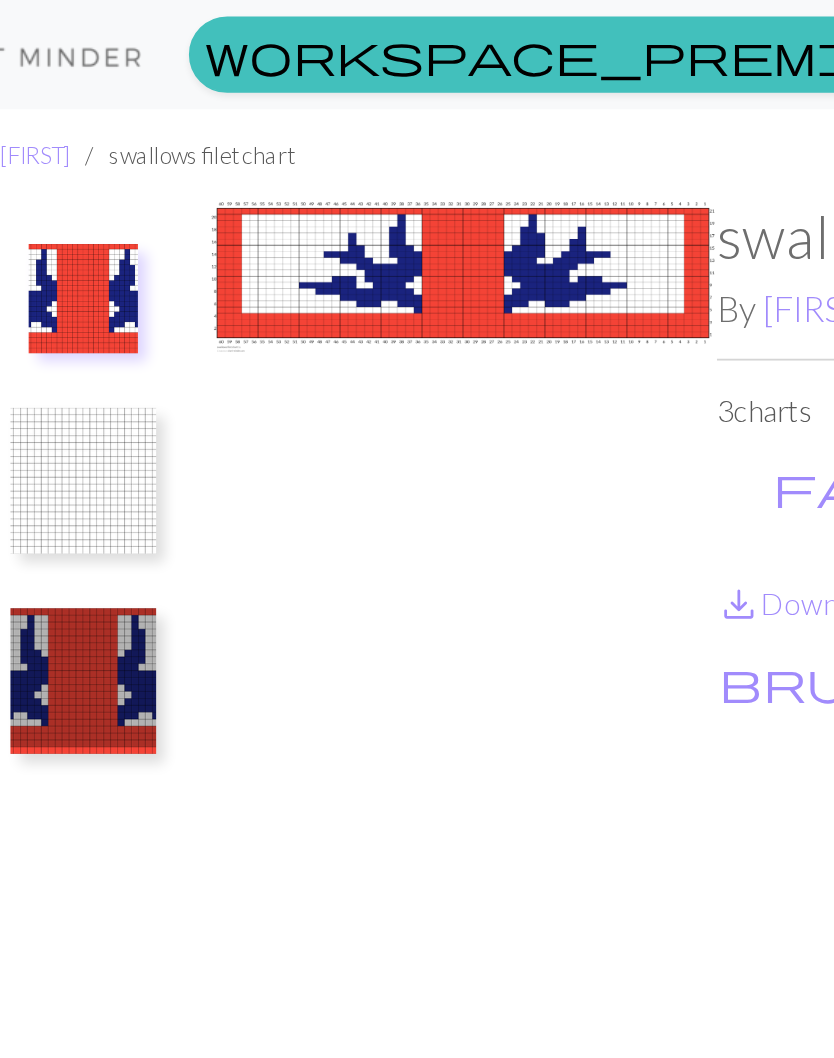 click at bounding box center [138, 374] 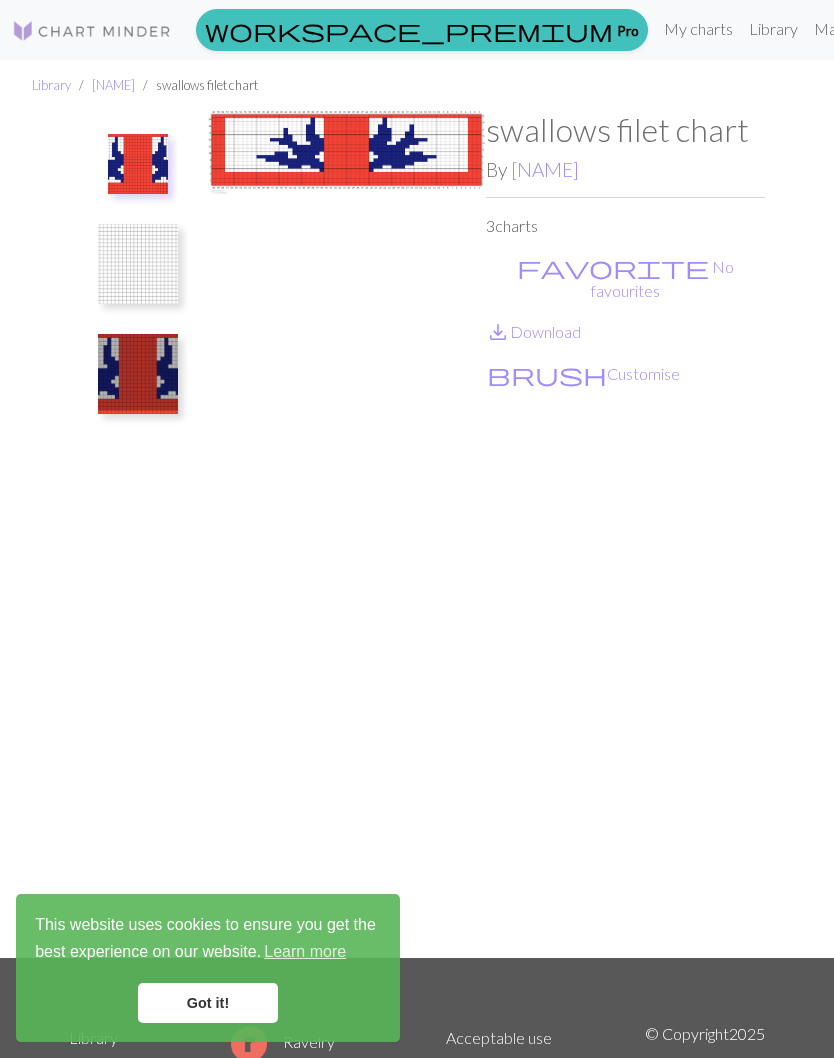 scroll, scrollTop: 0, scrollLeft: 92, axis: horizontal 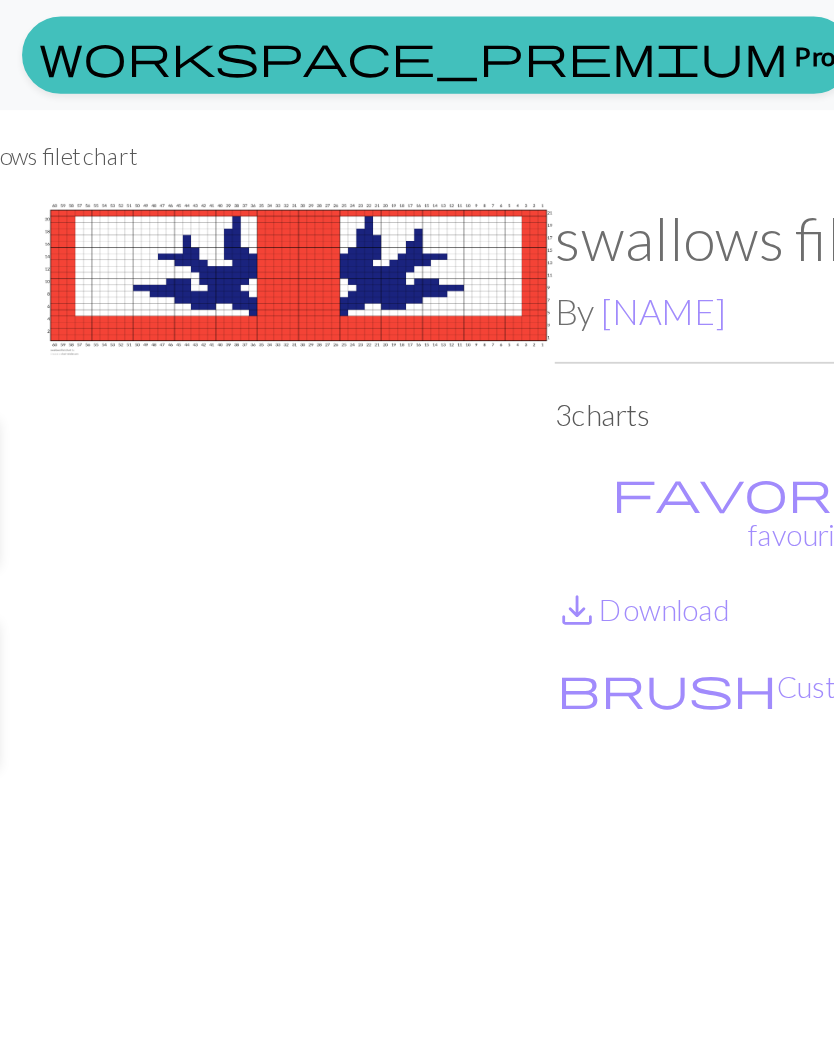 click at bounding box center [46, 374] 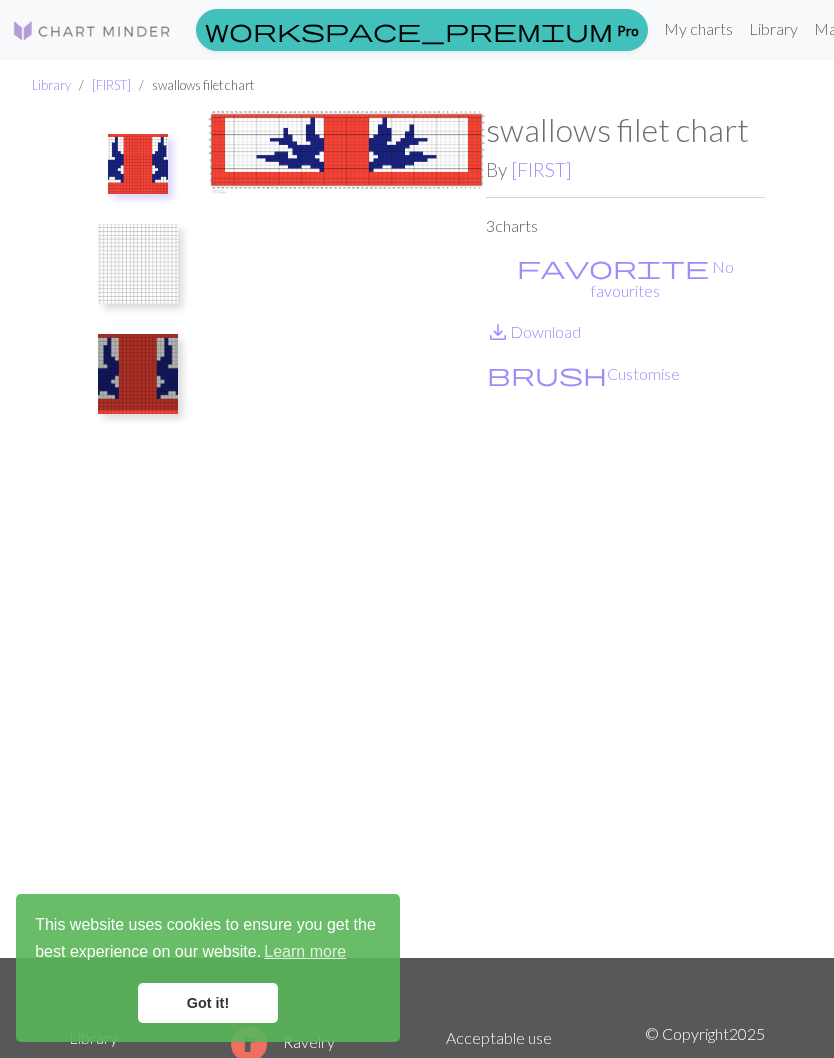 scroll, scrollTop: 0, scrollLeft: 0, axis: both 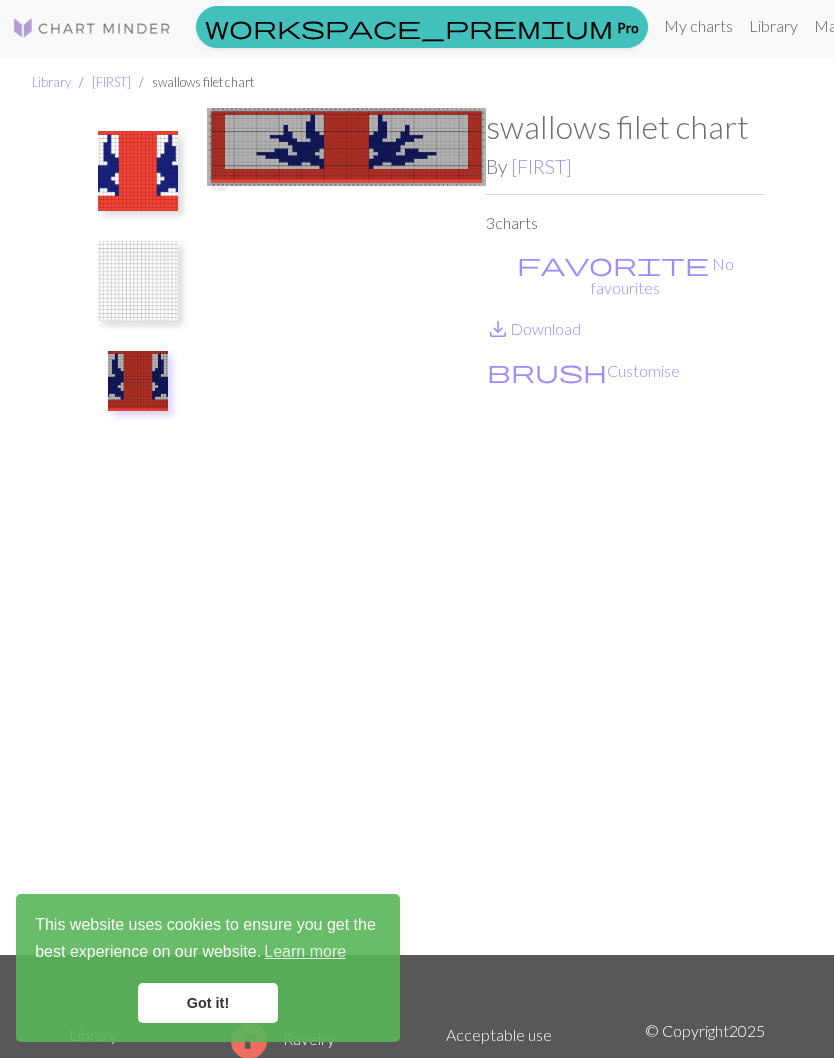 click on "brush Customise" at bounding box center [583, 371] 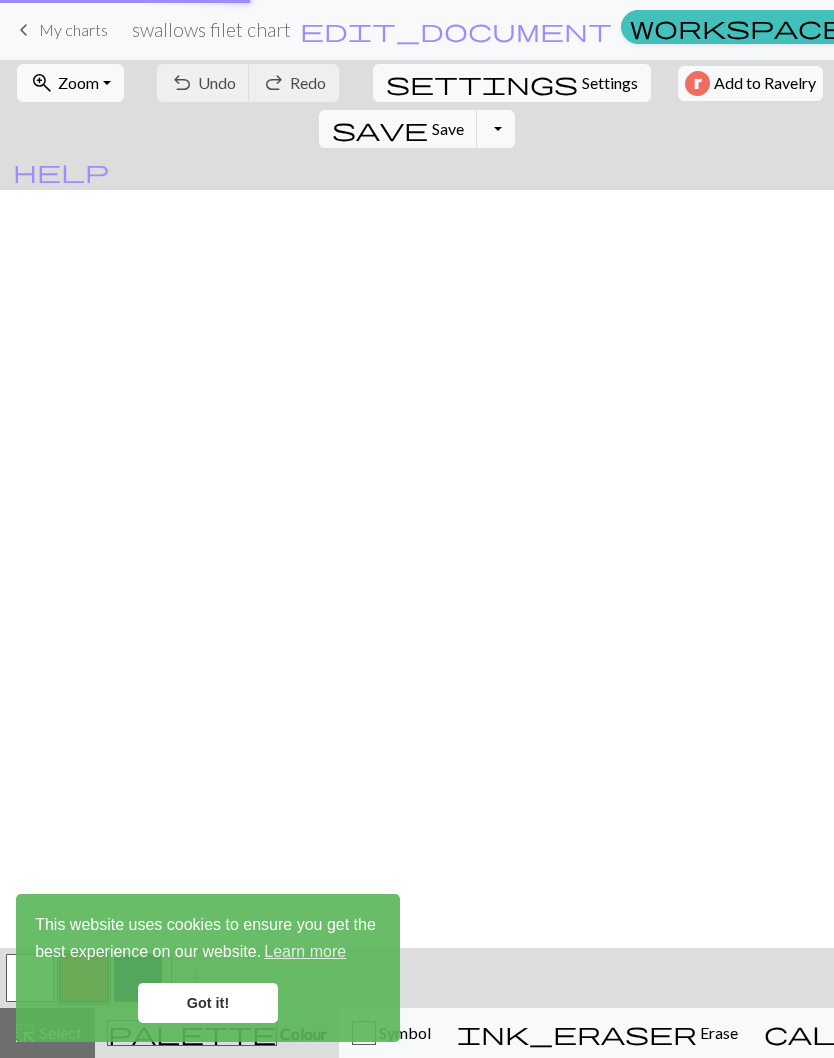 scroll, scrollTop: 0, scrollLeft: 0, axis: both 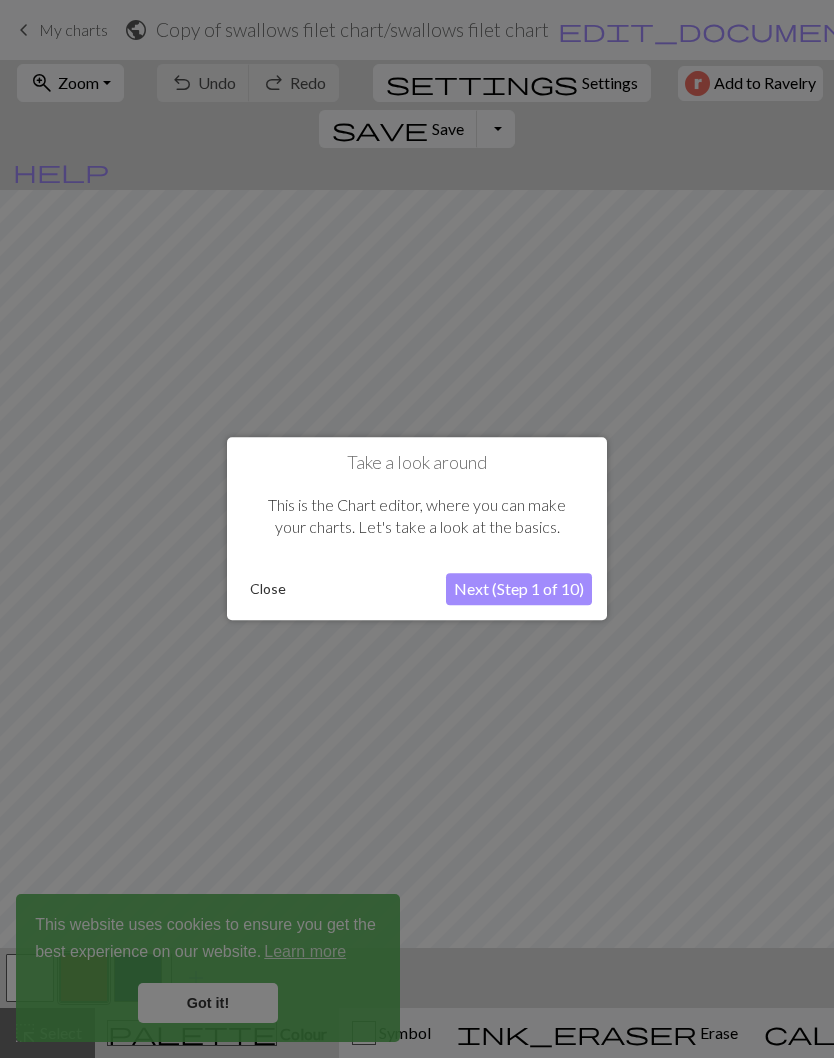click on "Next (Step 1 of 10)" at bounding box center [519, 590] 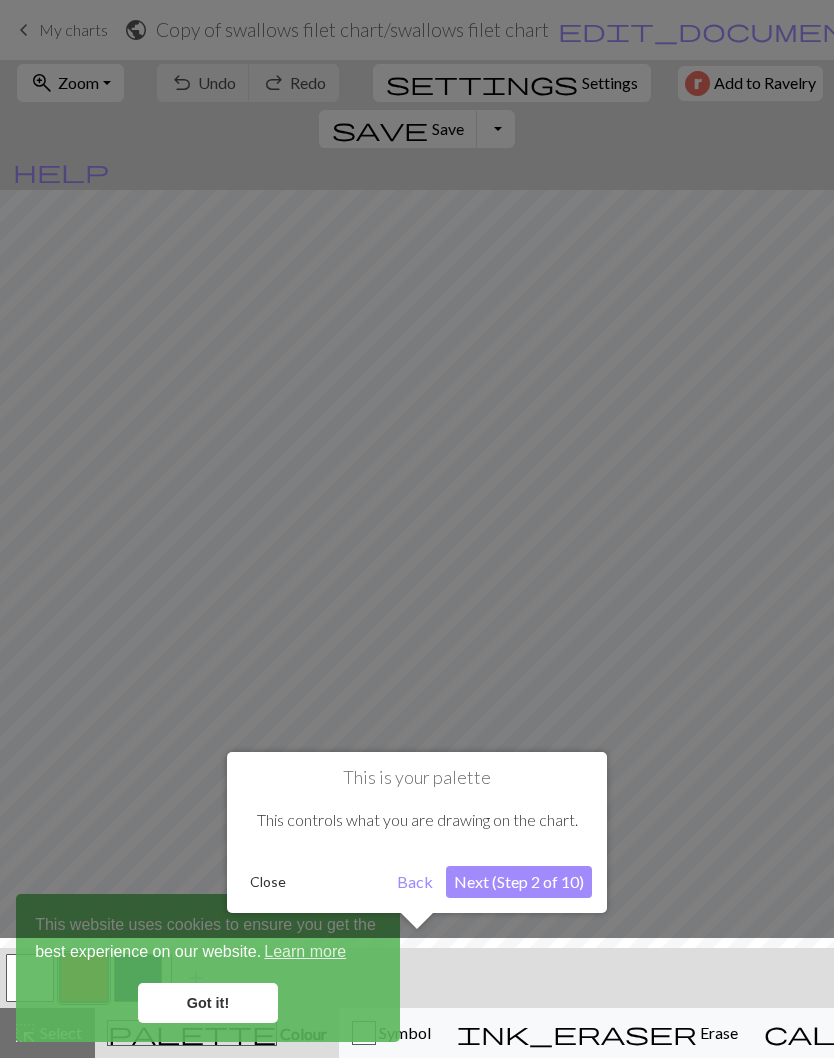 click on "Back" at bounding box center [415, 882] 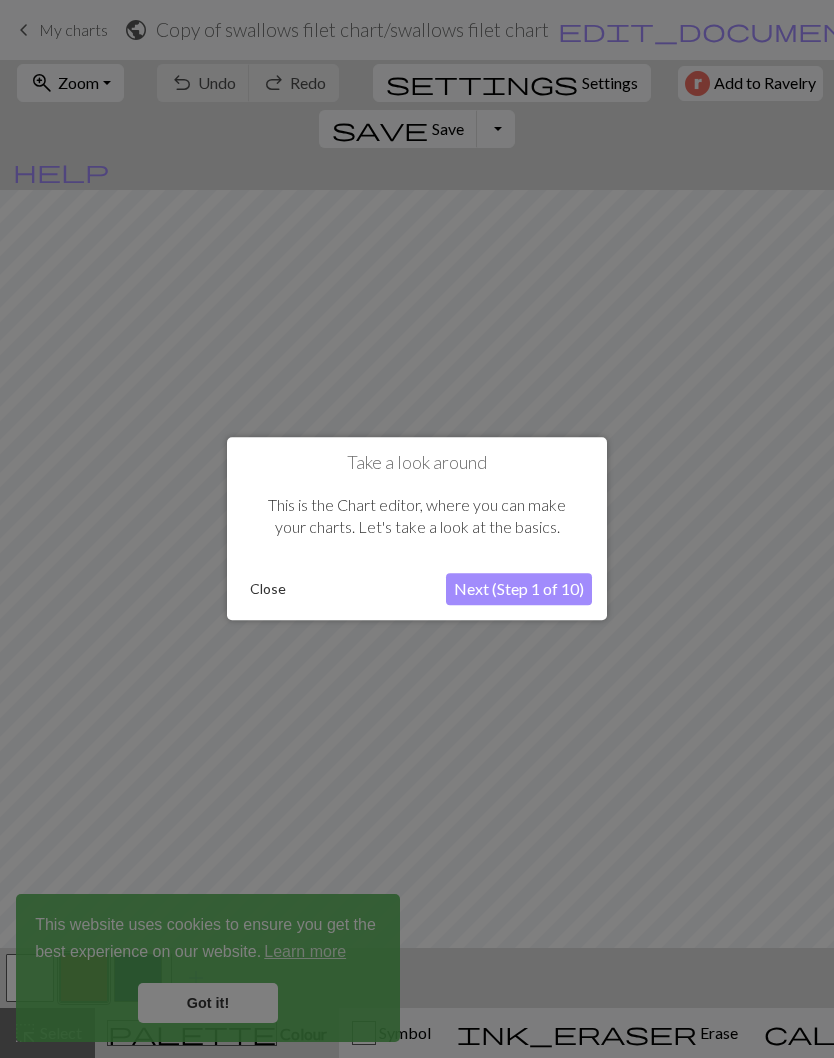 click on "Close" at bounding box center (268, 590) 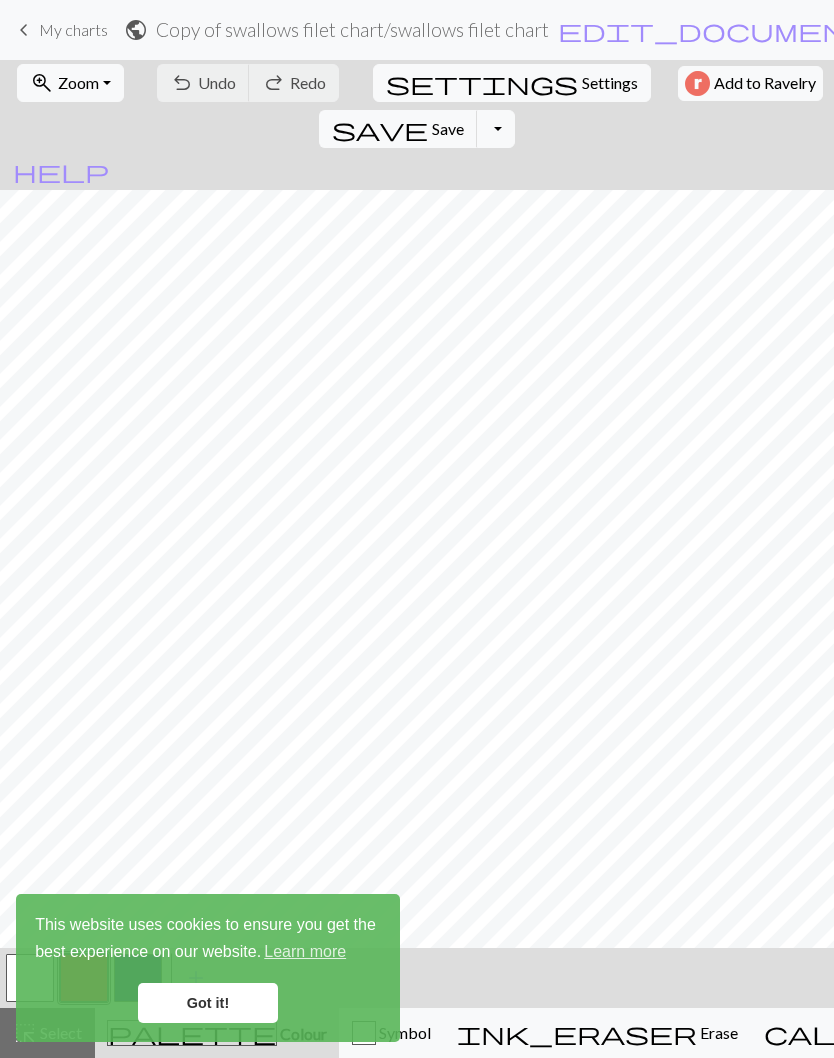 click on "Toggle Dropdown" at bounding box center [496, 129] 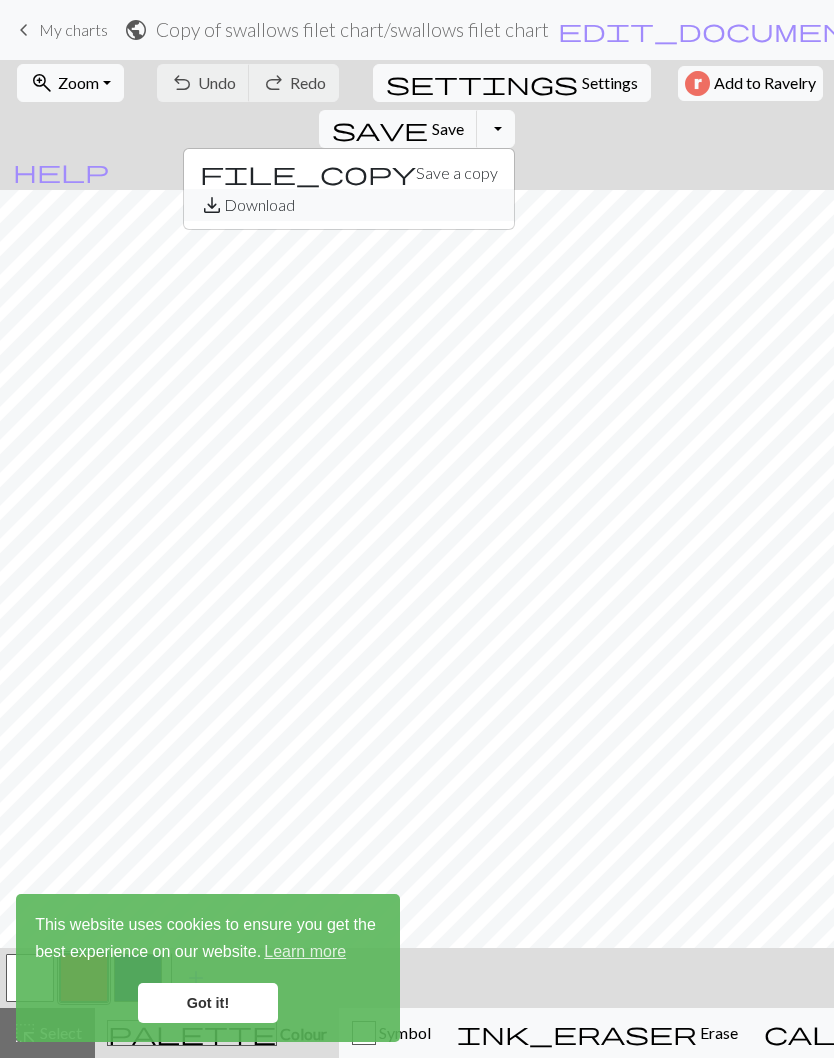 click on "save_alt  Download" at bounding box center (349, 205) 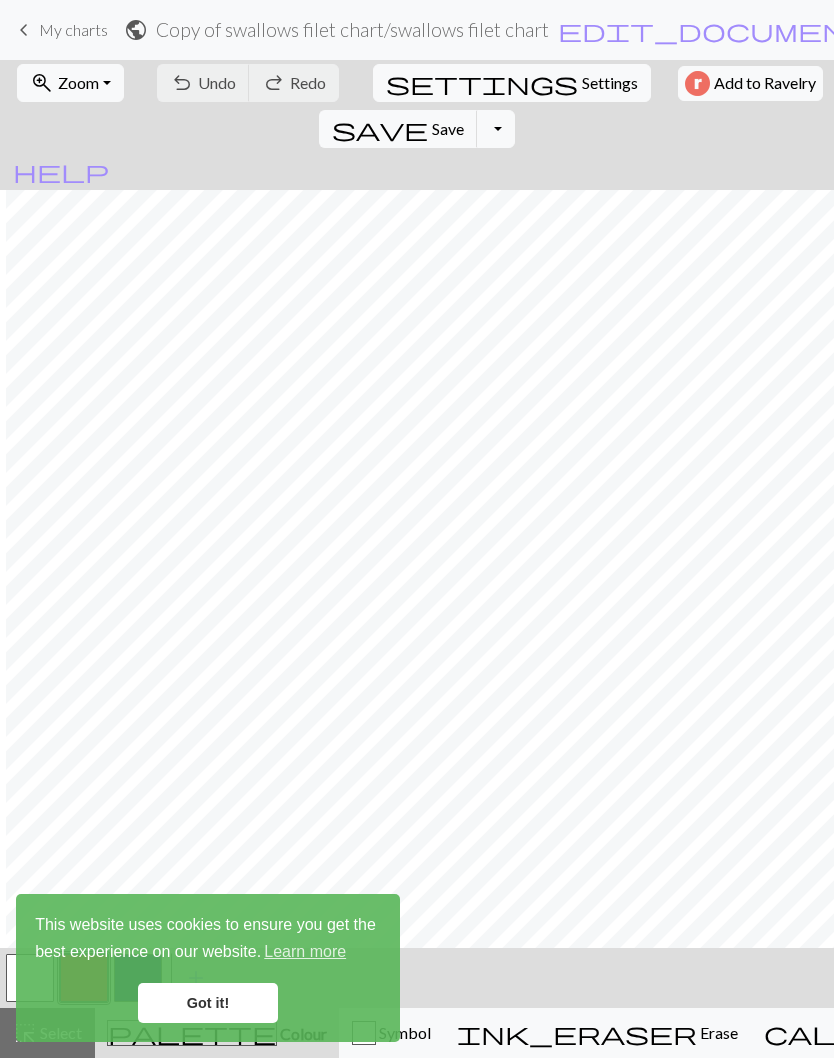 scroll, scrollTop: 0, scrollLeft: 32, axis: horizontal 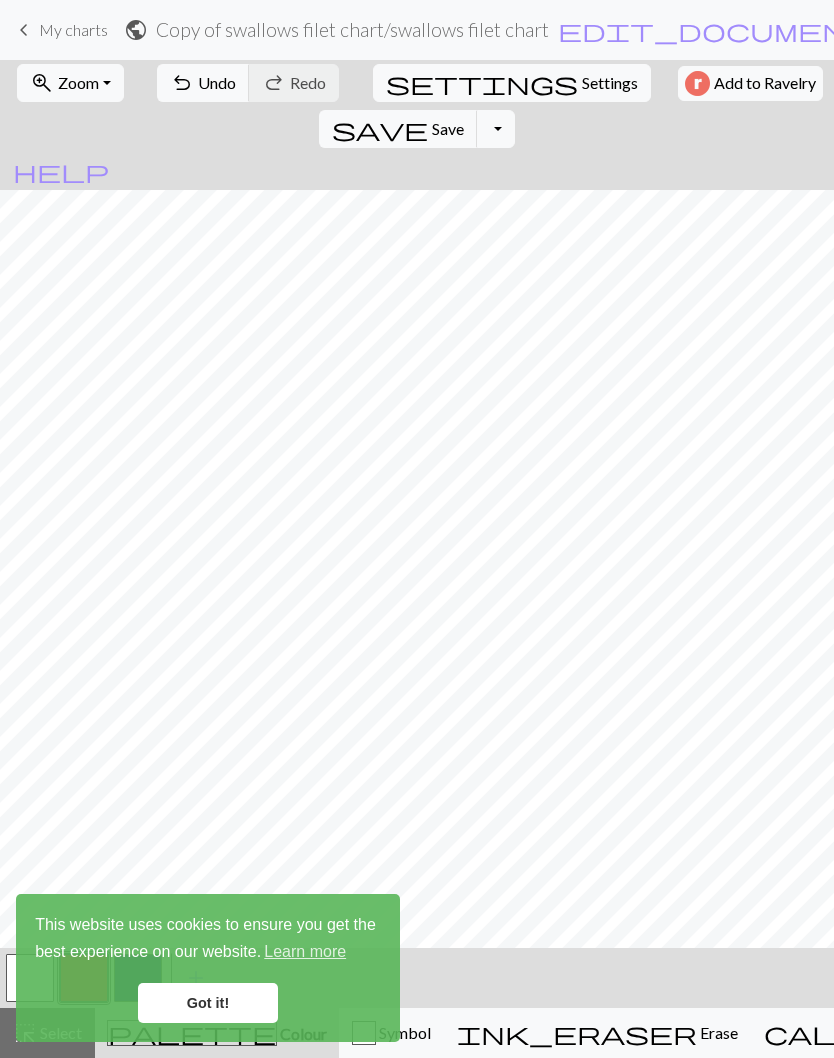click on "Undo" at bounding box center (217, 82) 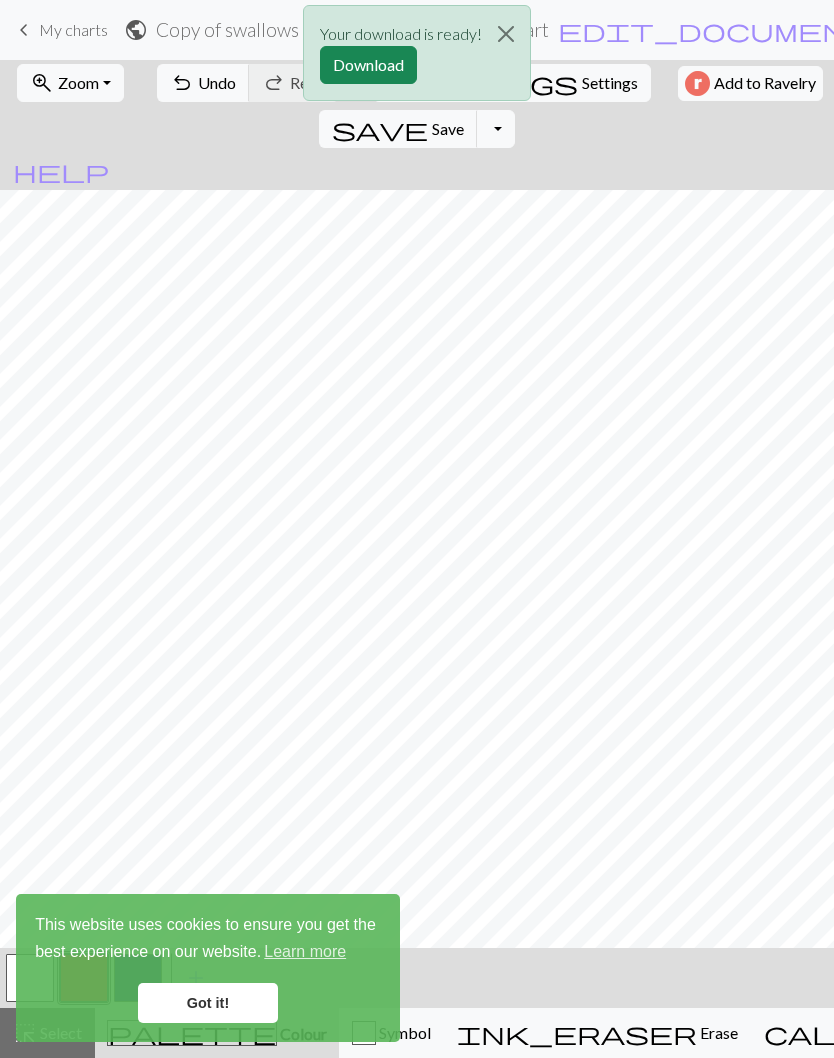 click on "Your download is ready! Download" at bounding box center [417, 58] 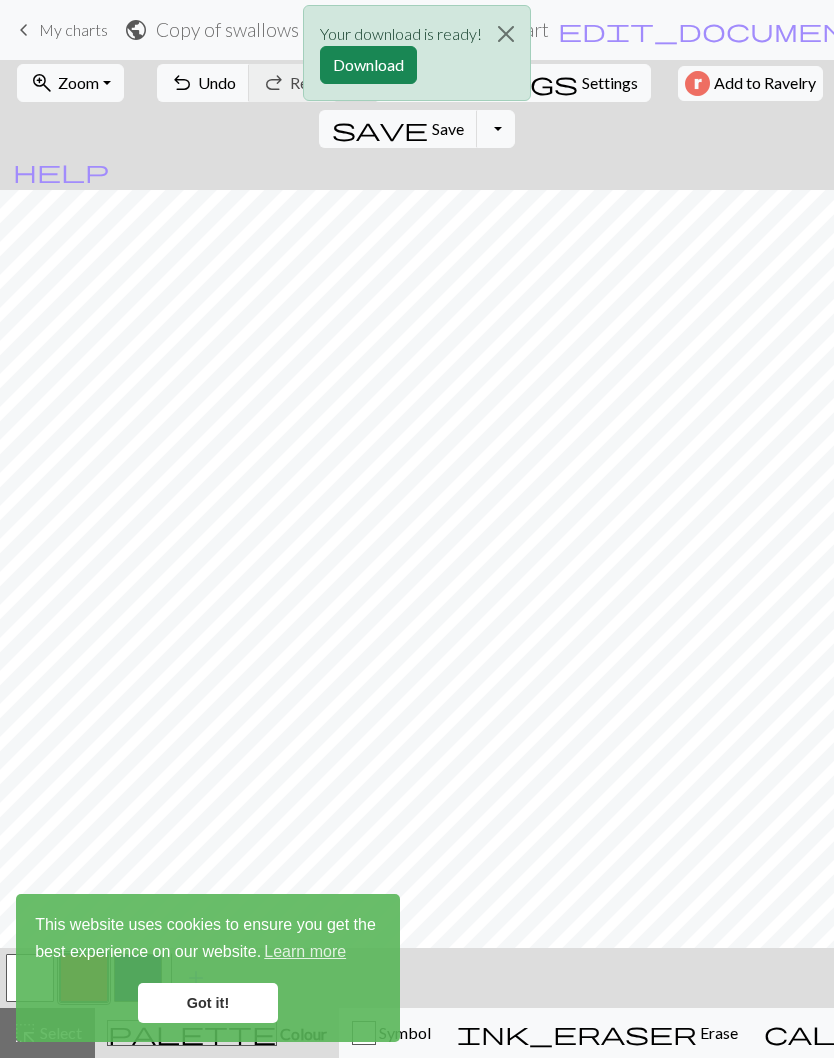 click on "Download" at bounding box center (368, 65) 